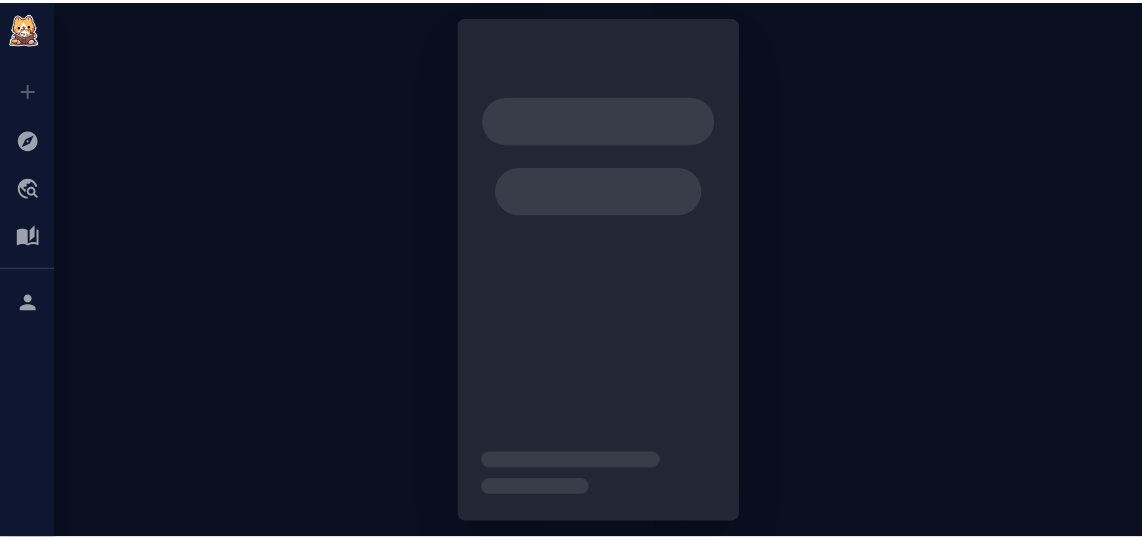 scroll, scrollTop: 0, scrollLeft: 0, axis: both 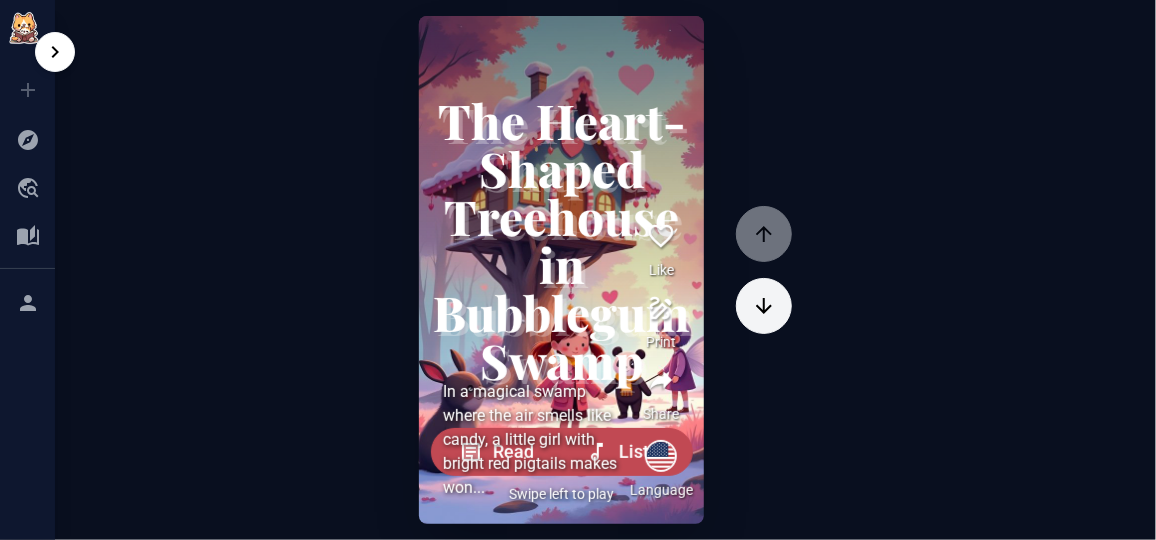 click at bounding box center (28, 188) 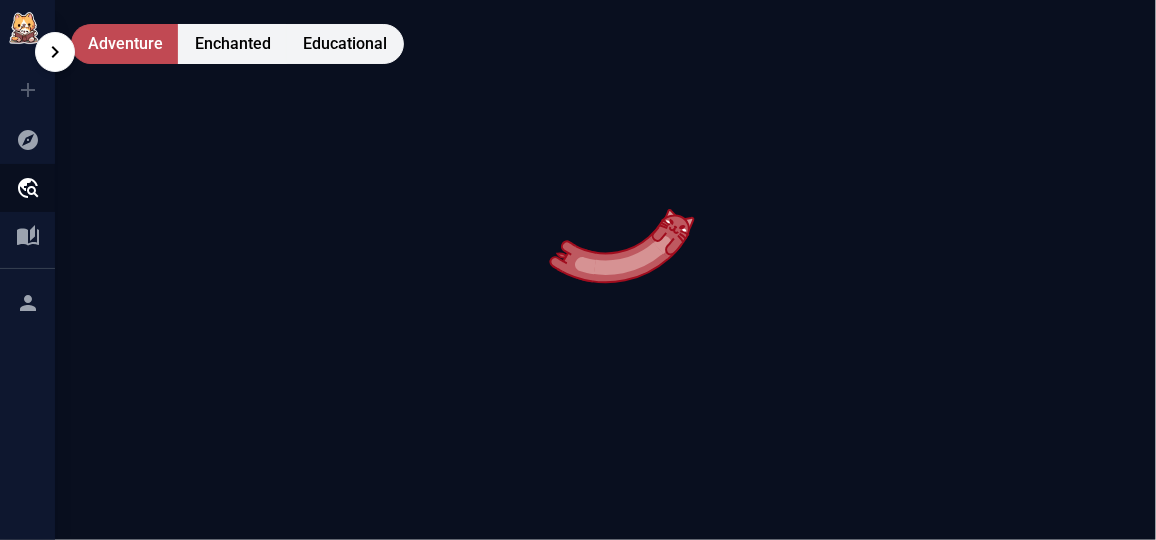 click at bounding box center (28, 236) 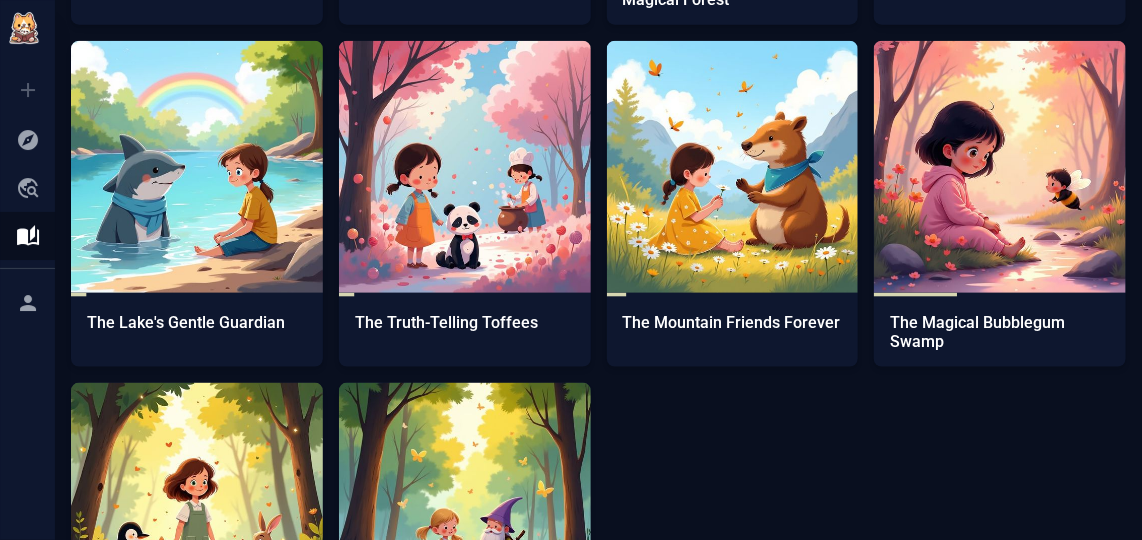 scroll, scrollTop: 961, scrollLeft: 0, axis: vertical 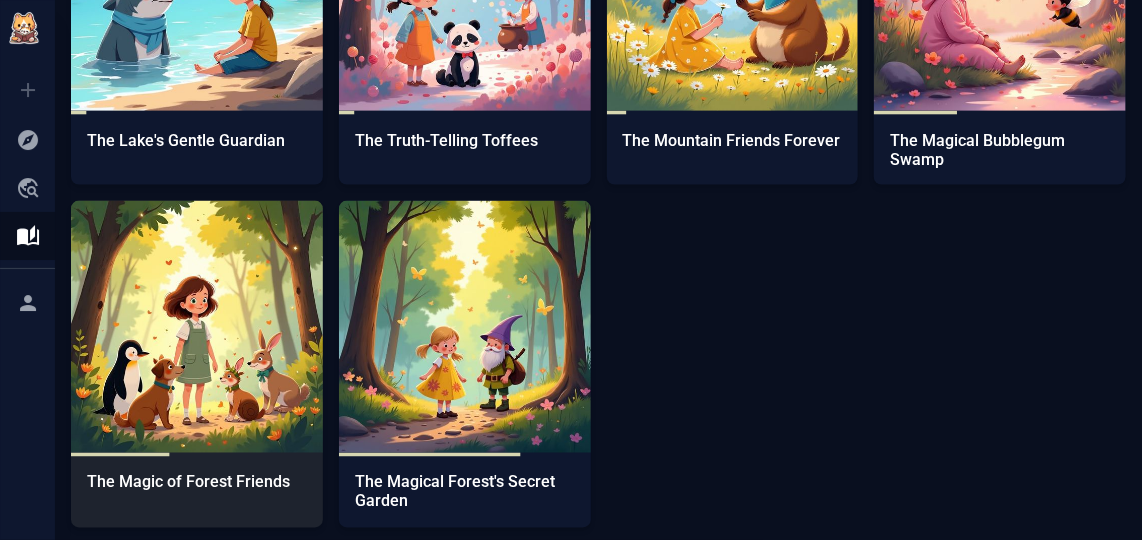 click at bounding box center [197, 327] 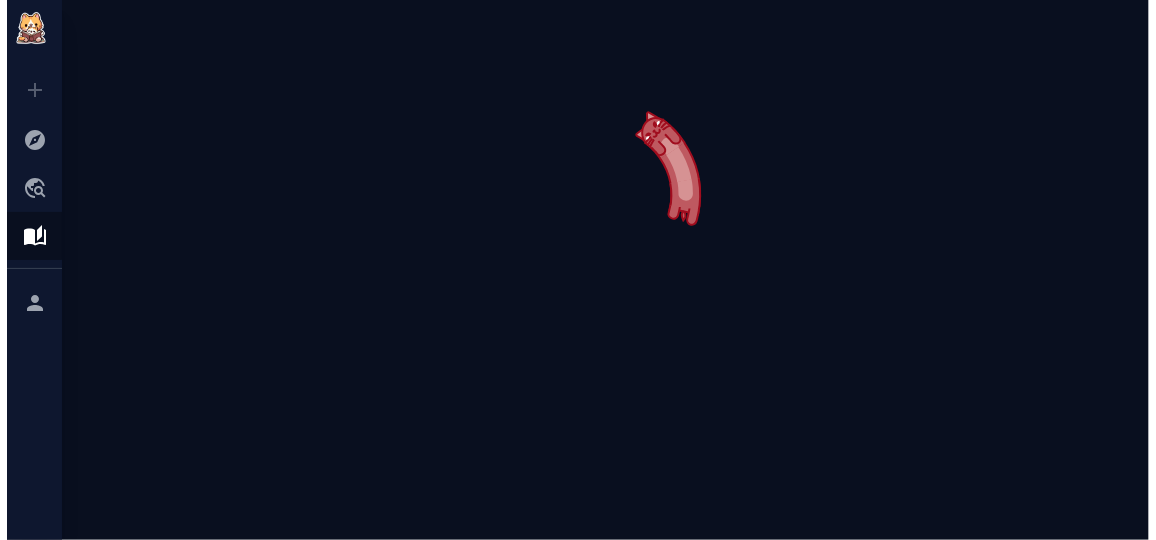 scroll, scrollTop: 0, scrollLeft: 0, axis: both 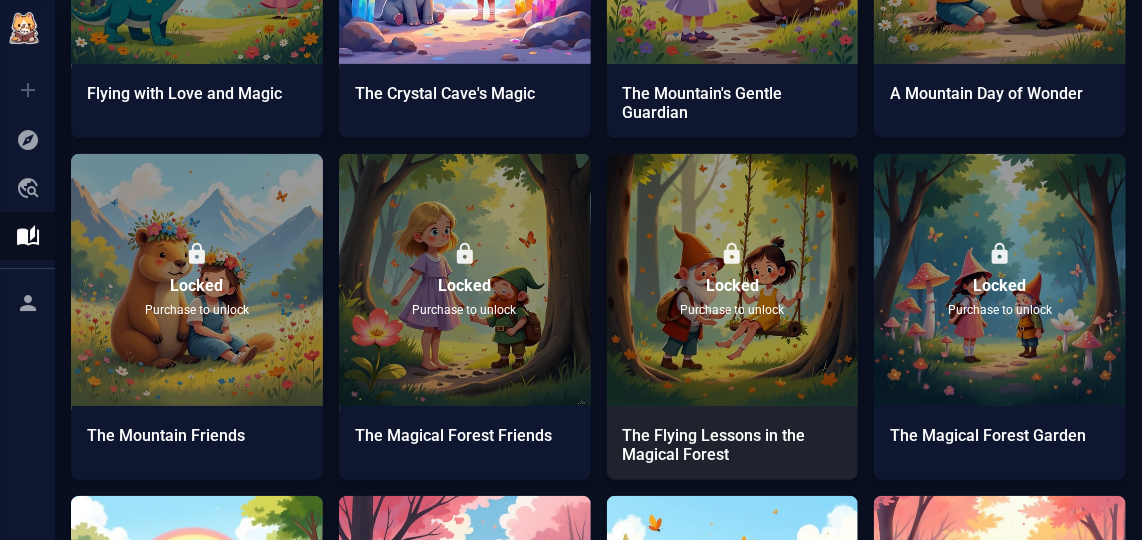click on "Locked Purchase to unlock" at bounding box center [733, 280] 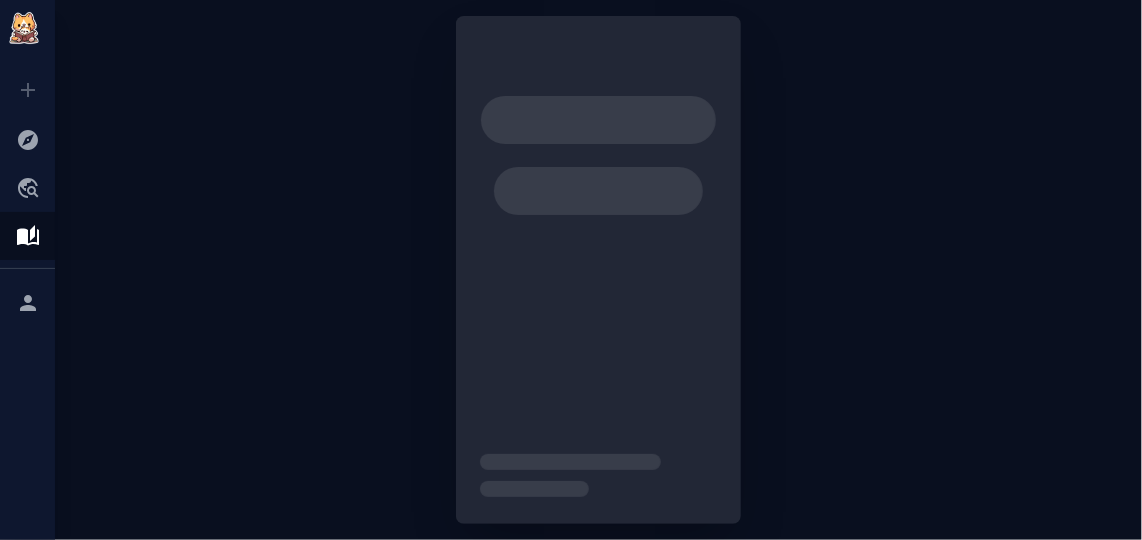 scroll, scrollTop: 0, scrollLeft: 0, axis: both 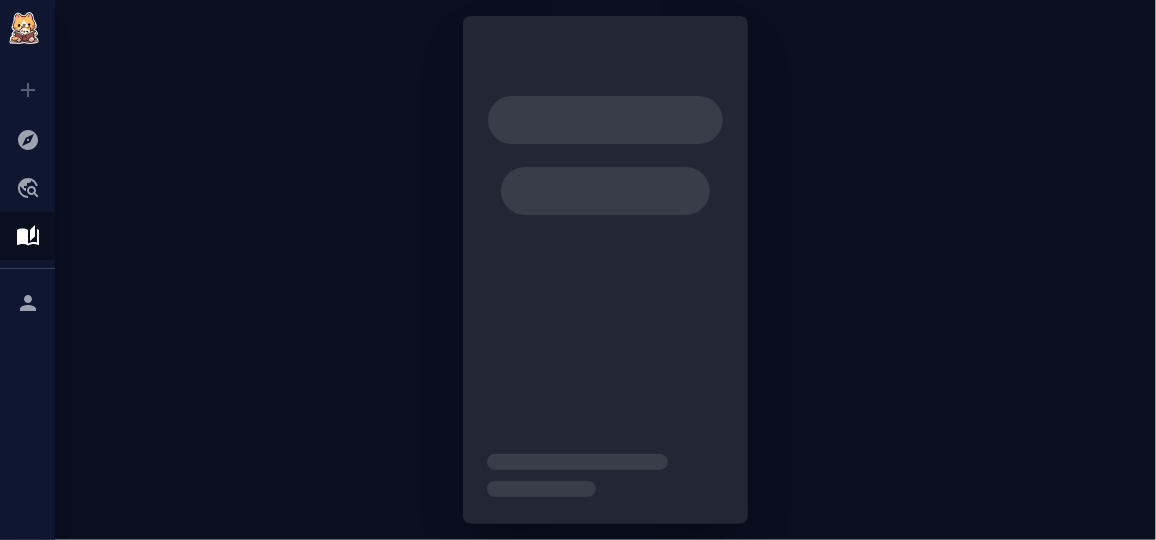 click at bounding box center [606, 155] 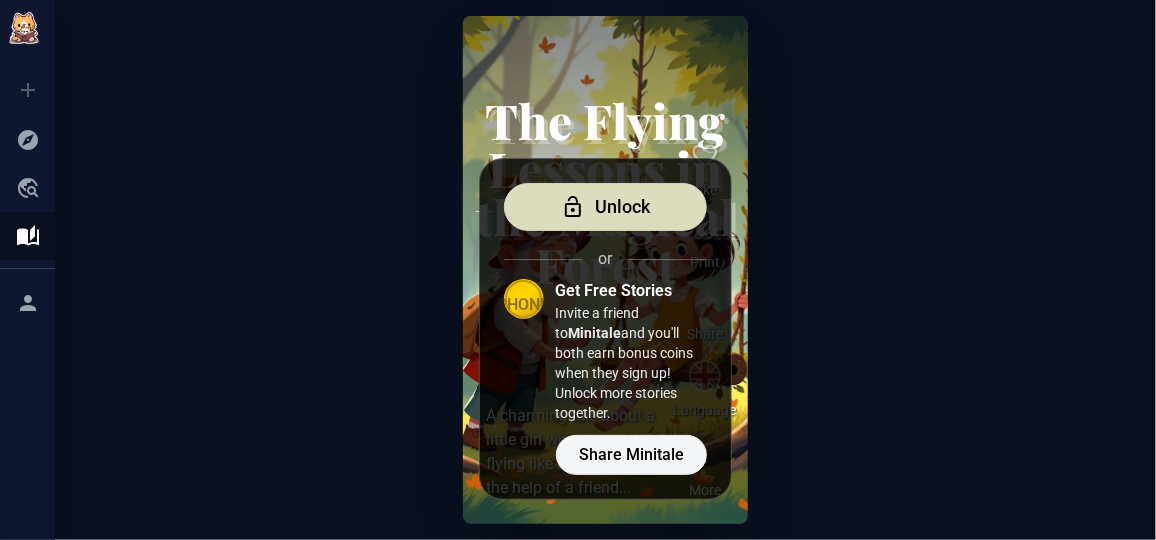 click on "Unlock" at bounding box center (622, 207) 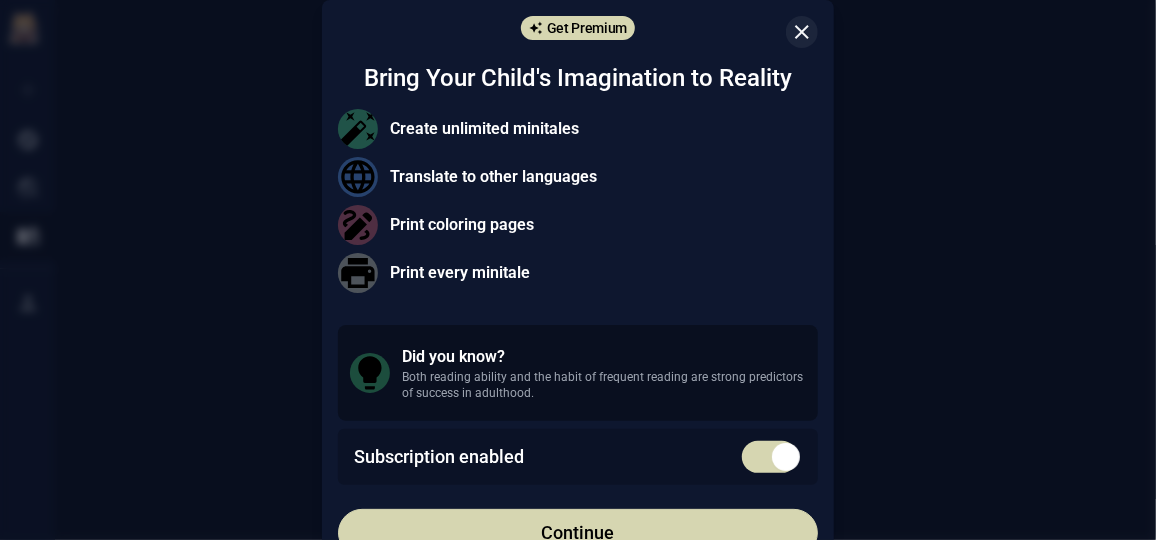 click at bounding box center [802, 32] 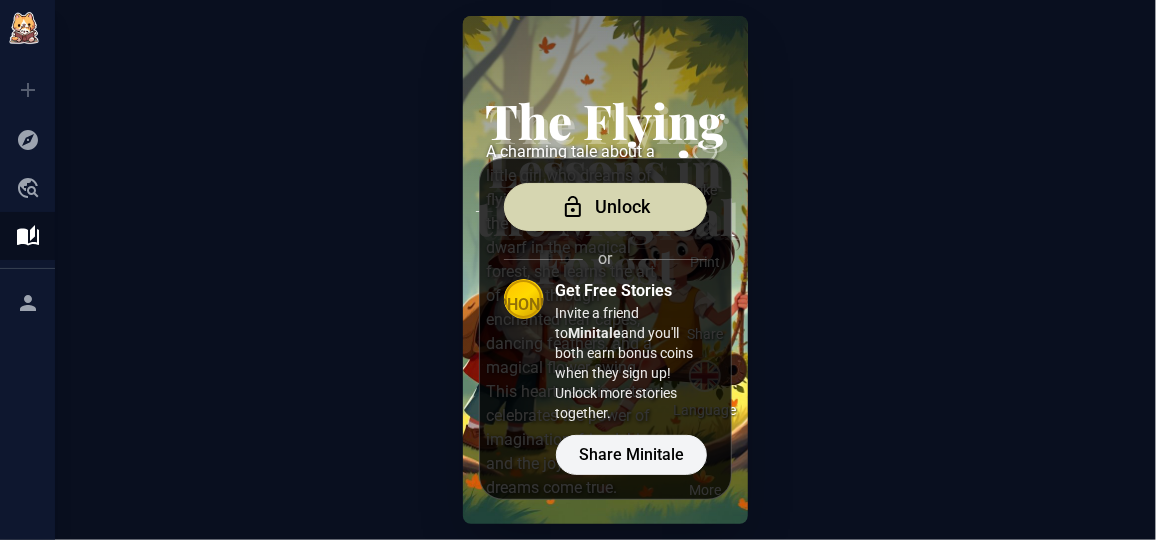click on "The Flying Lessons in the Magical Forest Unlock or +2 Get Free Stories Invite a friend to  Minitale  and you'll both earn bonus coins when they sign up! Unlock more stories together. Share Minitale A charming tale about a little girl who dreams of flying like butterflies. With the help of a friendly dwarf in the magical forest, she learns the art of flight through enchanted leaf capes, dancing feathers, and a magical flower swing. This heartwarming story celebrates the power of imagination, friendship, and the joy of making dreams come true. Like Print Share Language More" at bounding box center (605, 270) 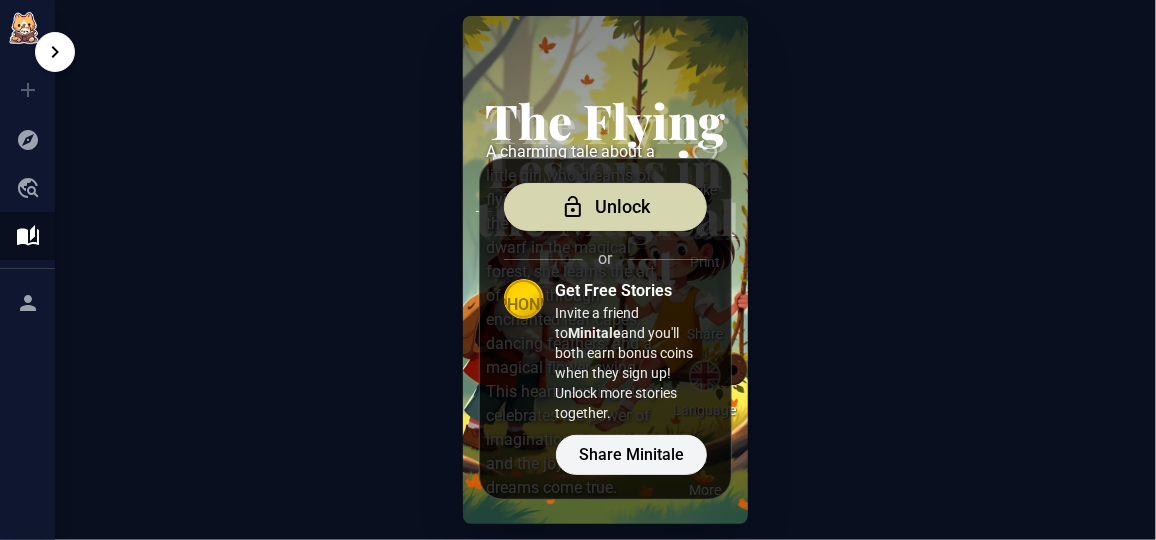 click at bounding box center (28, 188) 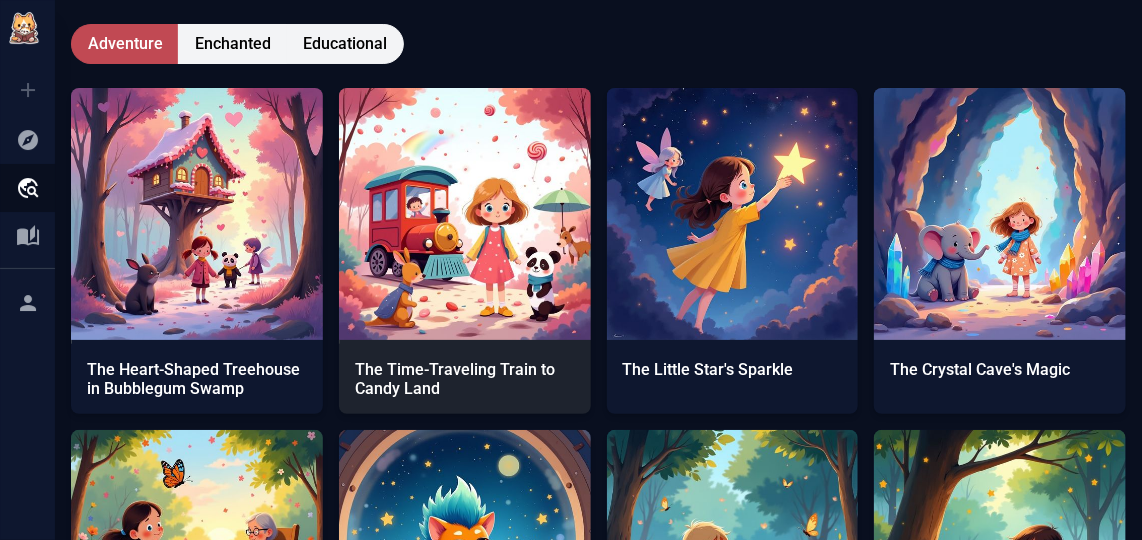 click at bounding box center [465, 214] 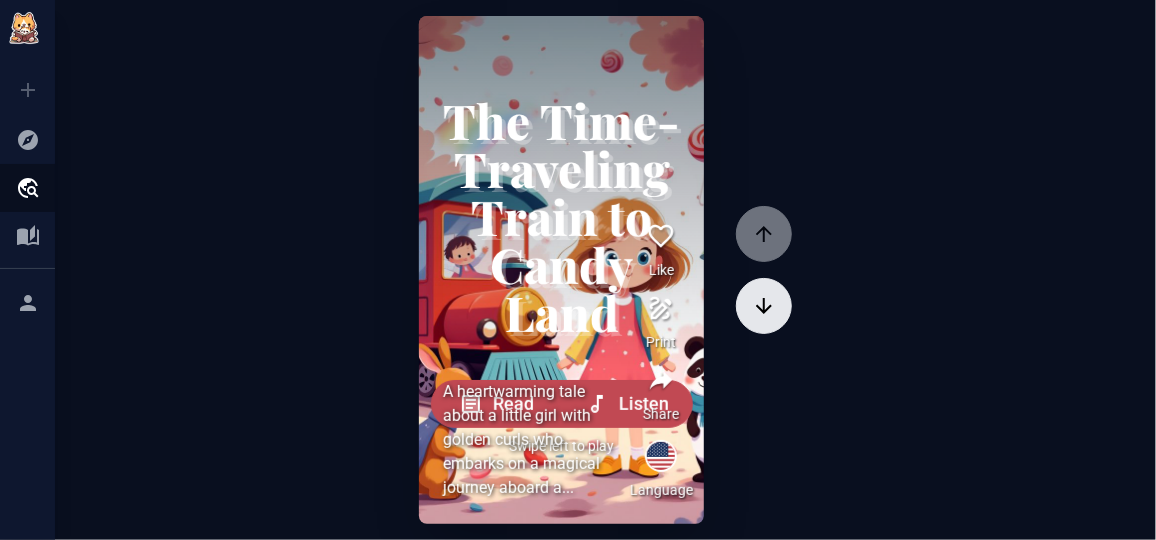click at bounding box center (764, 234) 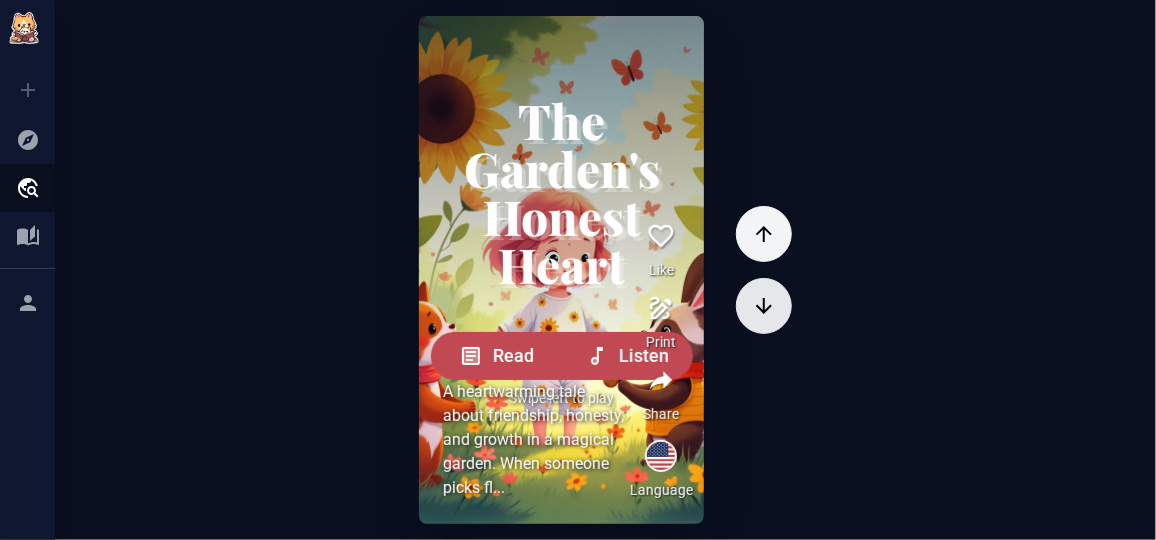 click at bounding box center [764, 234] 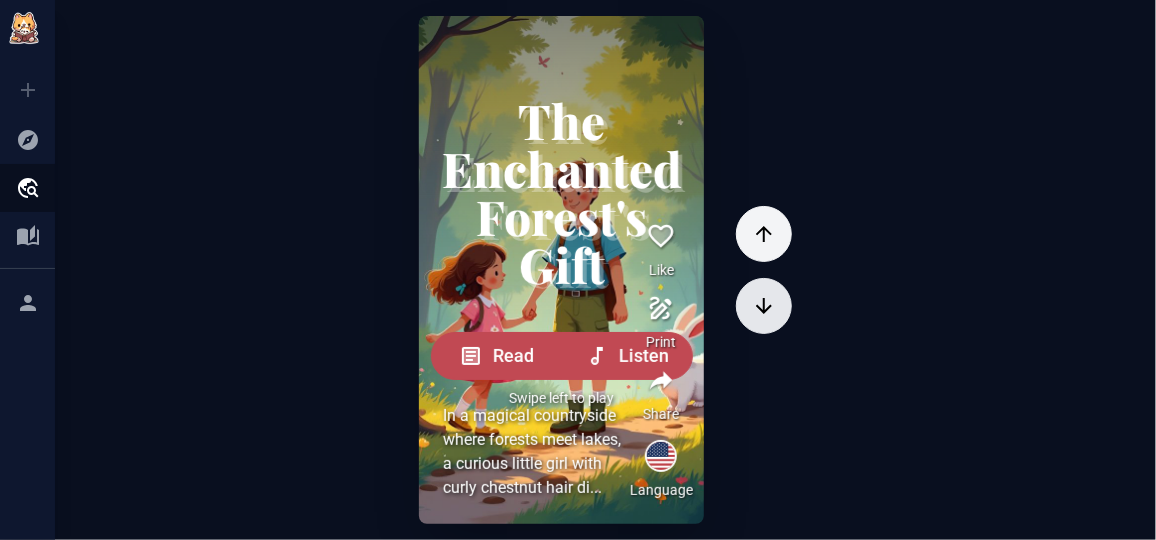 click at bounding box center [764, 234] 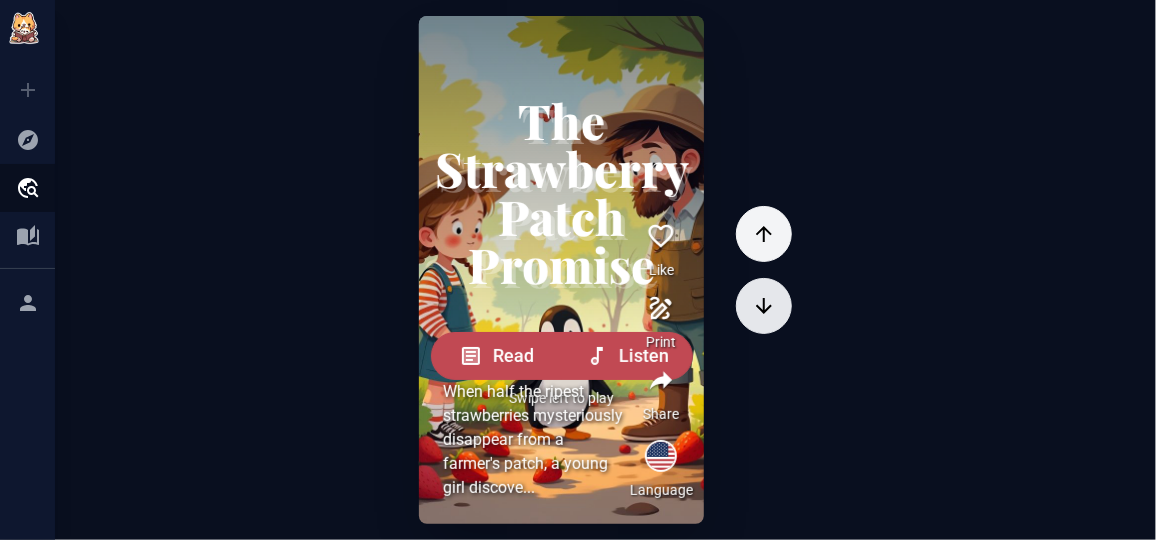 click at bounding box center (764, 234) 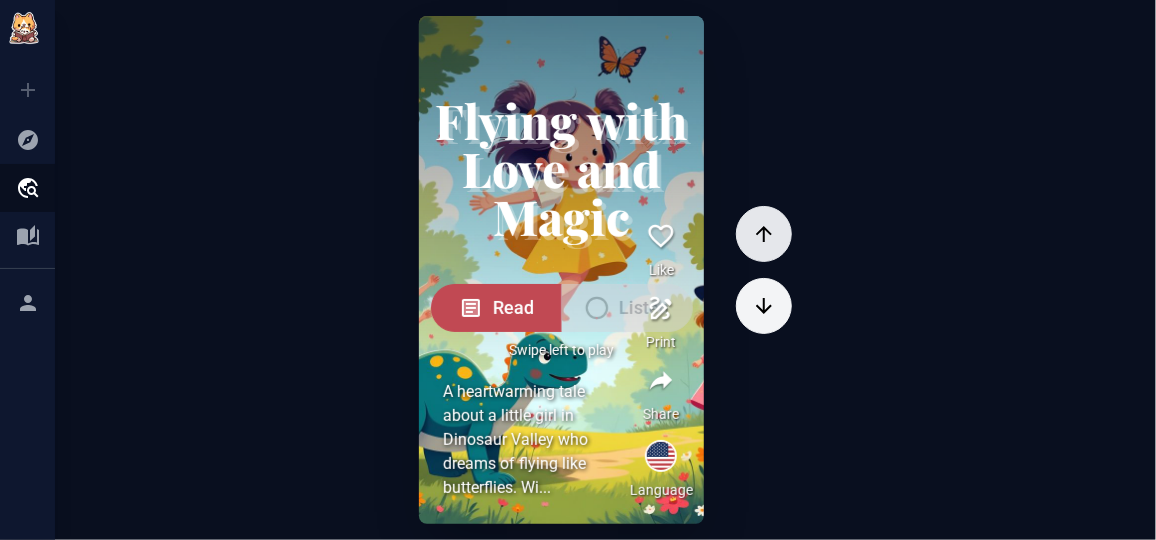 click at bounding box center [764, 234] 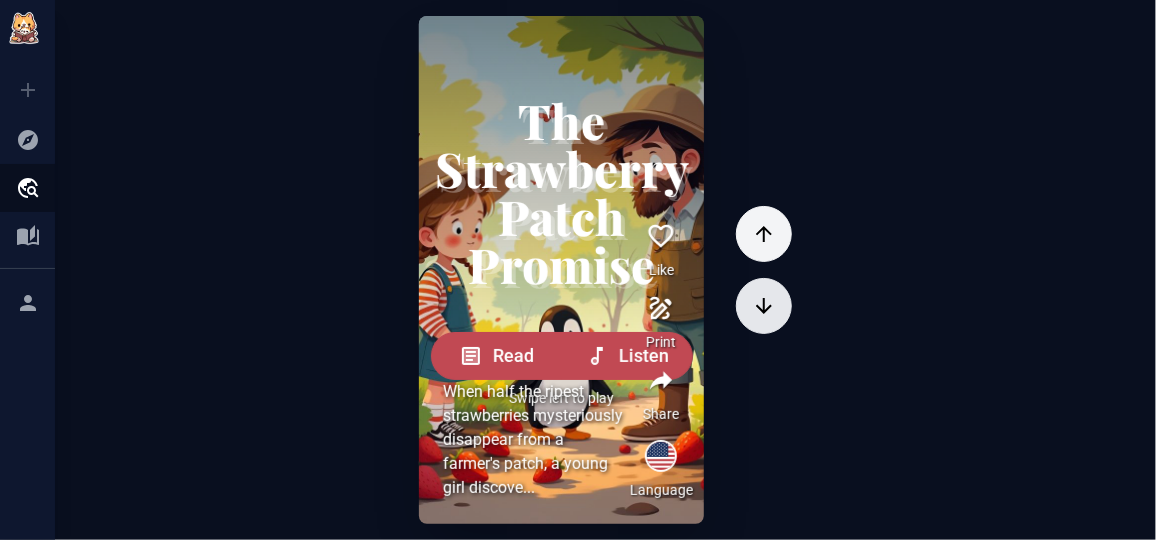 click at bounding box center [764, 306] 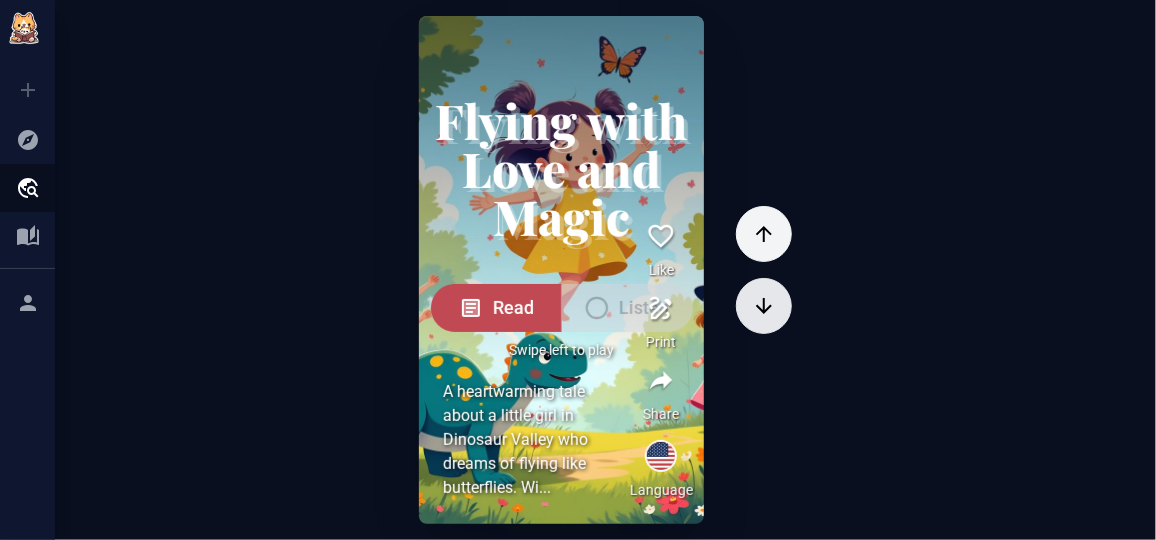 click at bounding box center [764, 306] 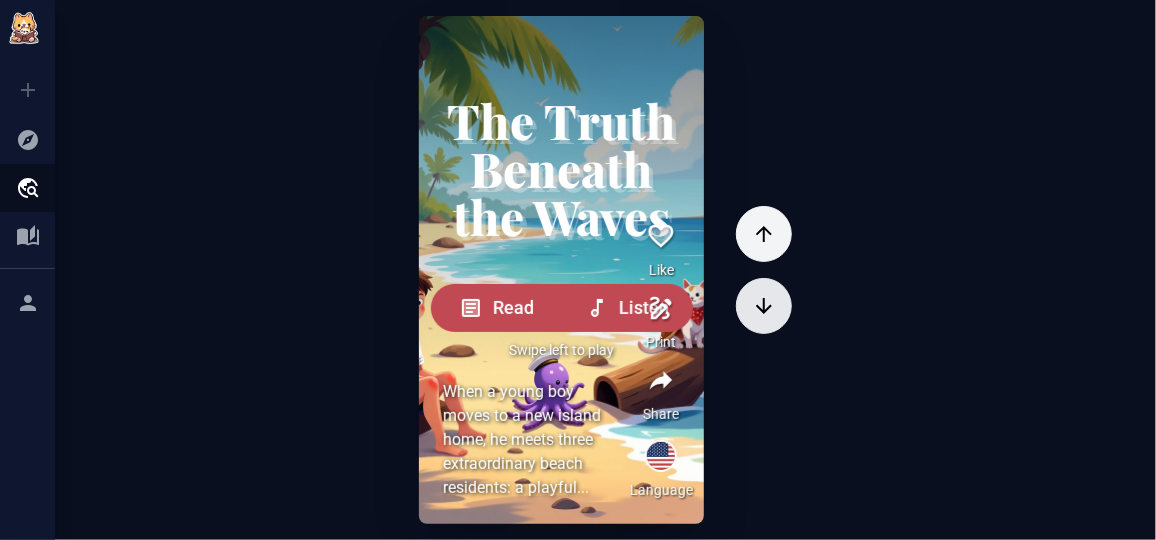 click at bounding box center [764, 306] 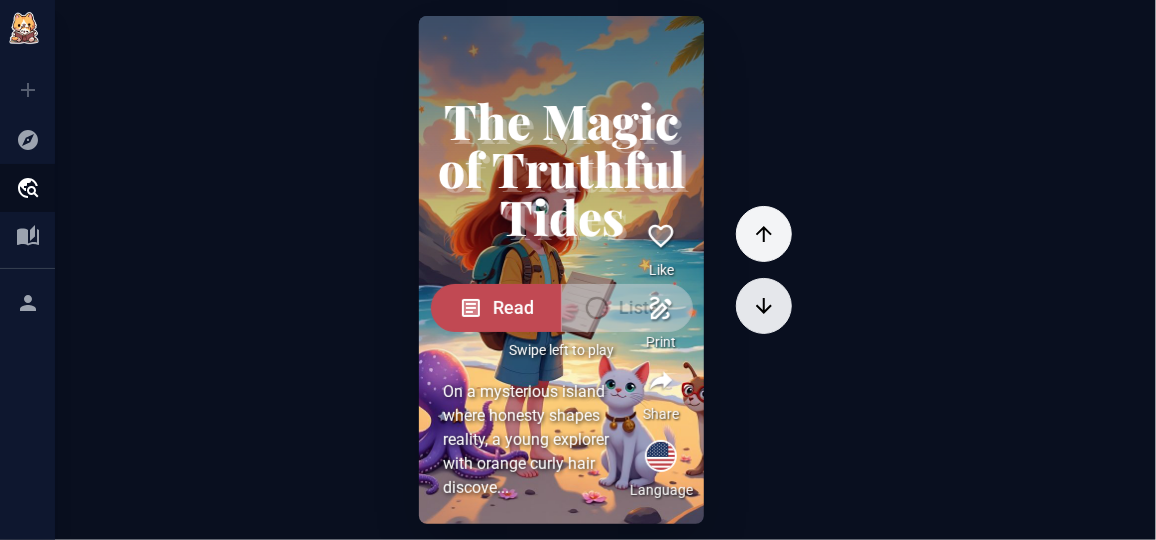 click at bounding box center [764, 306] 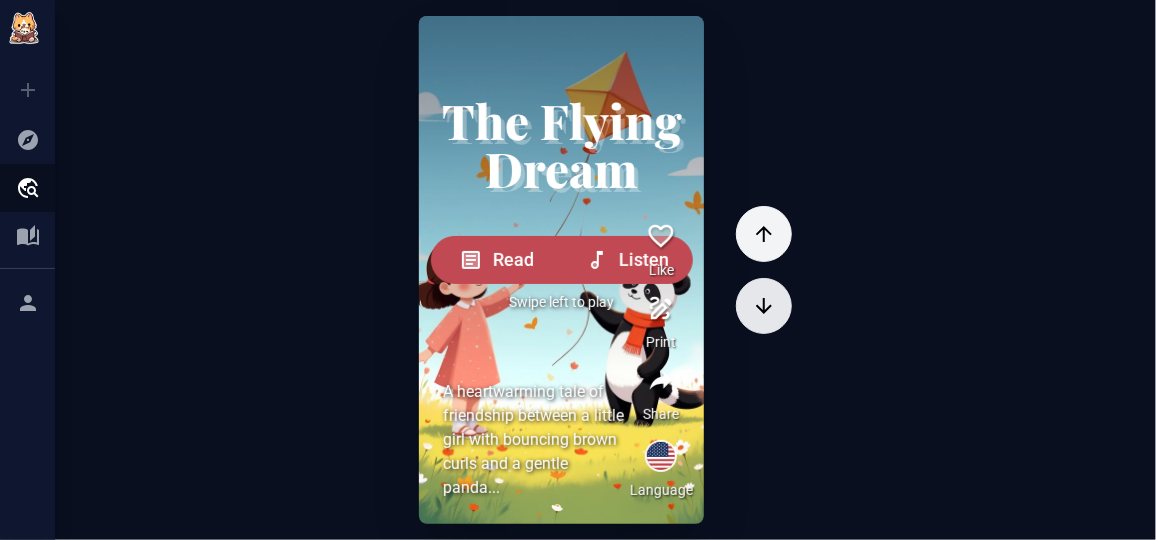 click at bounding box center (764, 306) 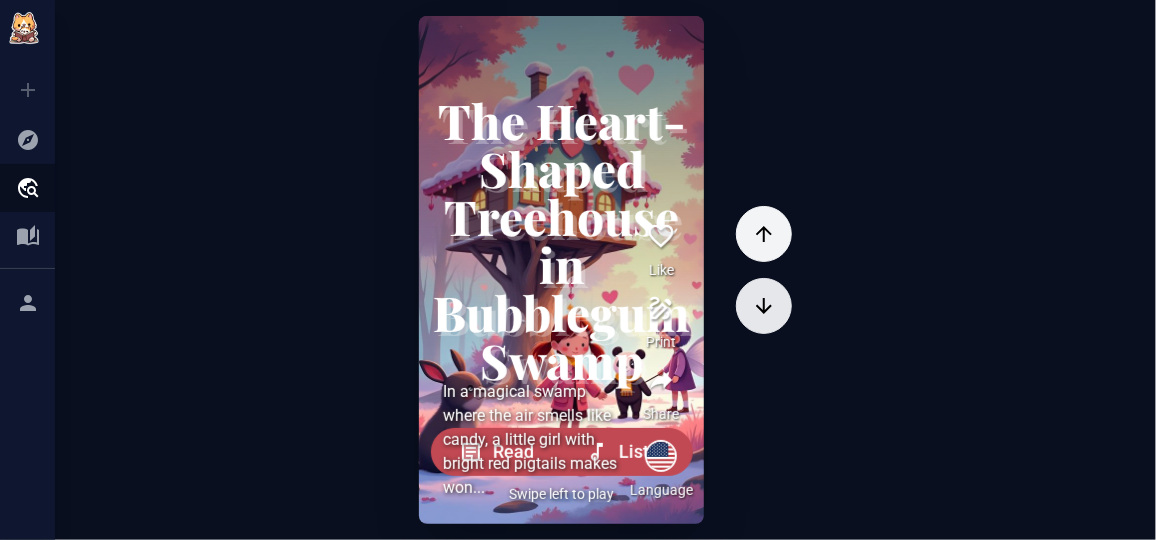 click at bounding box center (764, 306) 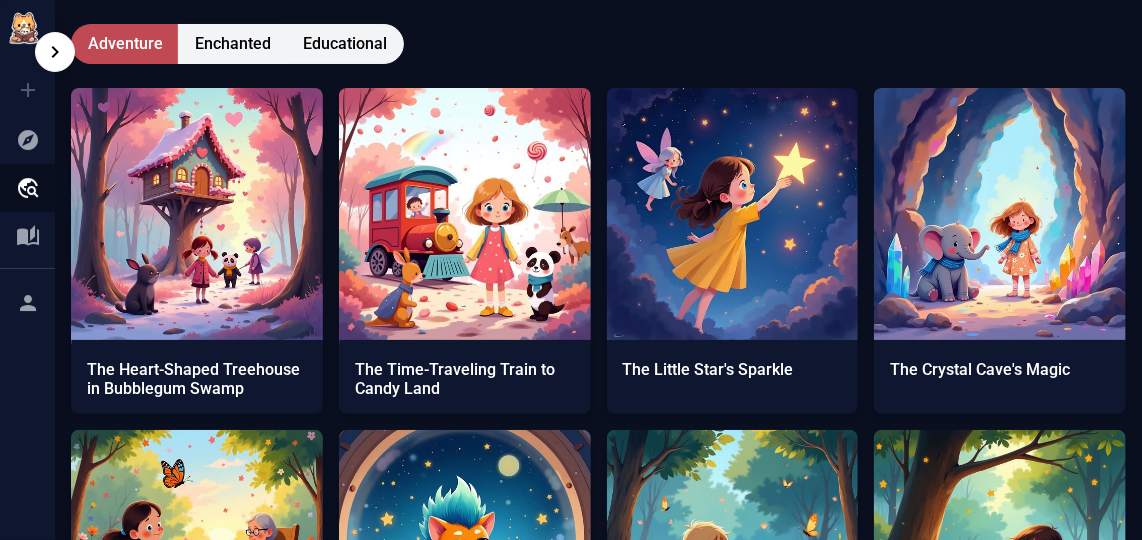 click at bounding box center (28, 235) 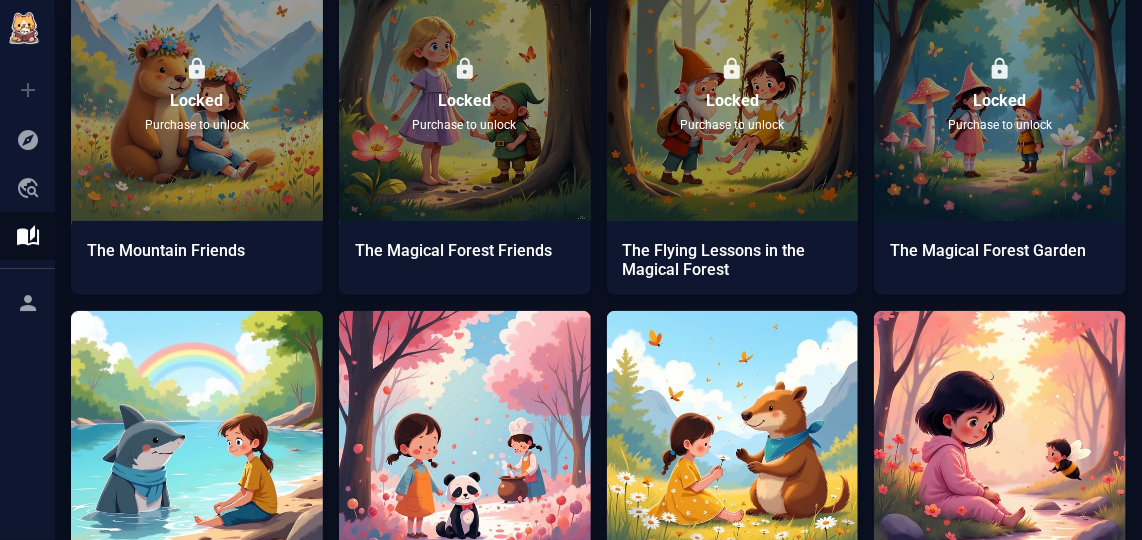scroll, scrollTop: 324, scrollLeft: 0, axis: vertical 